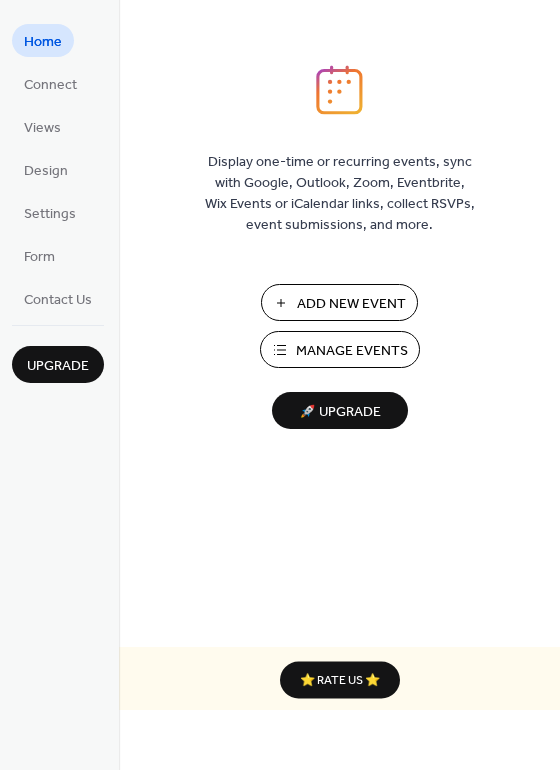 scroll, scrollTop: 0, scrollLeft: 0, axis: both 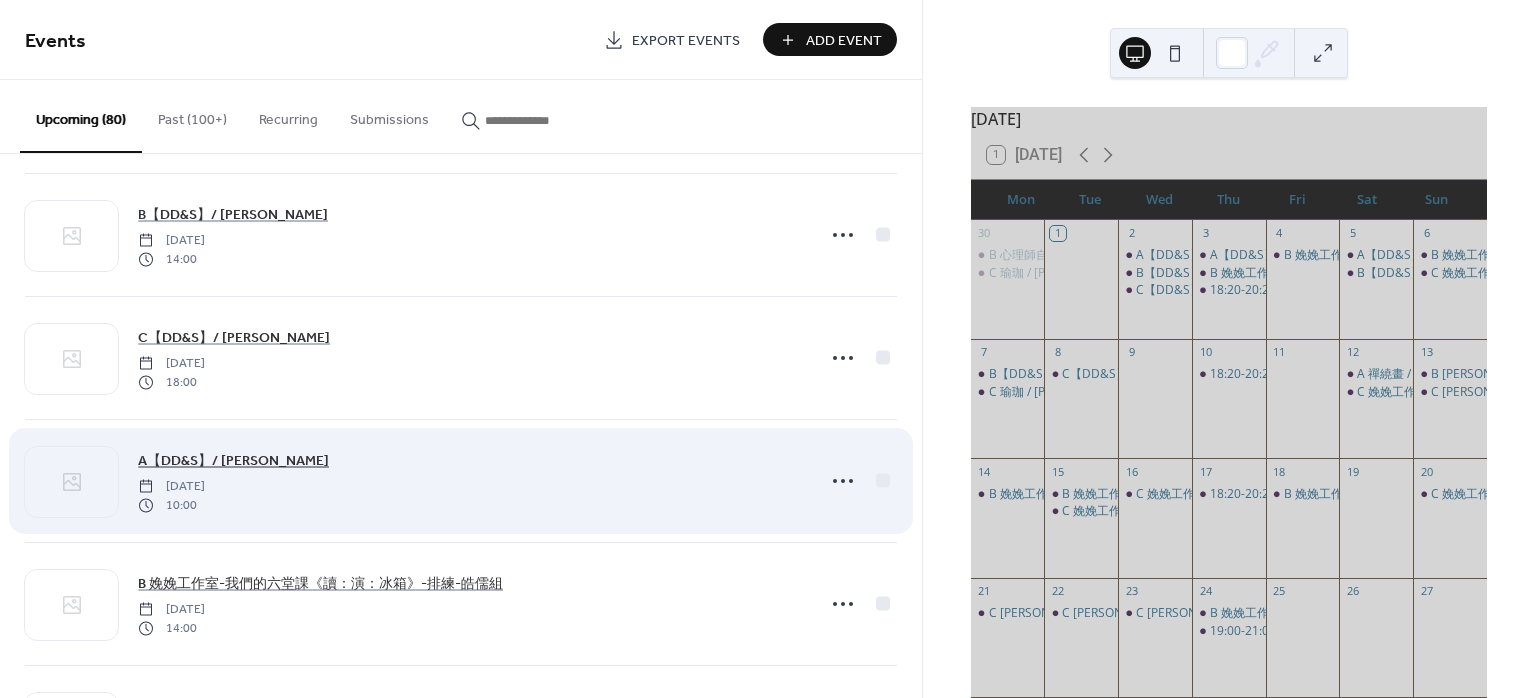 click on "A【DD&S】/ [PERSON_NAME]" at bounding box center [233, 461] 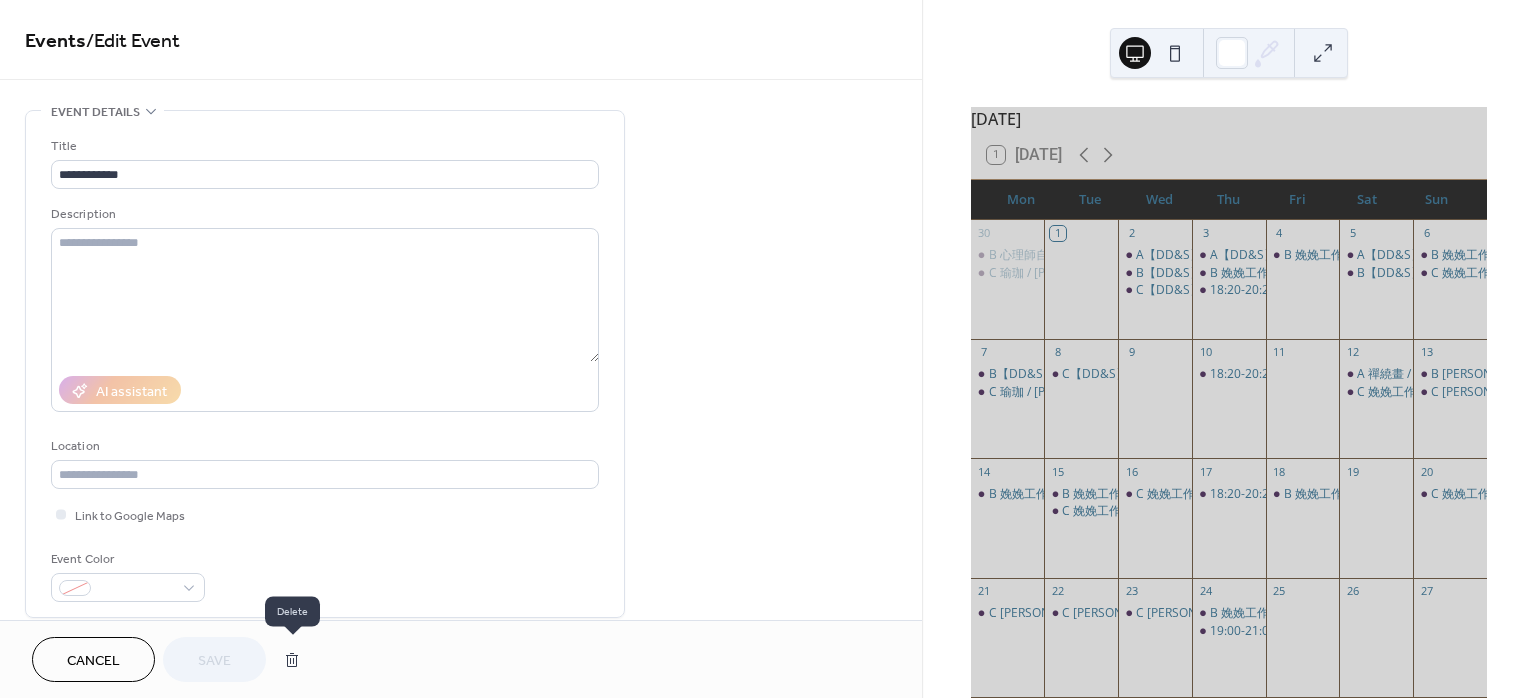 click at bounding box center (292, 660) 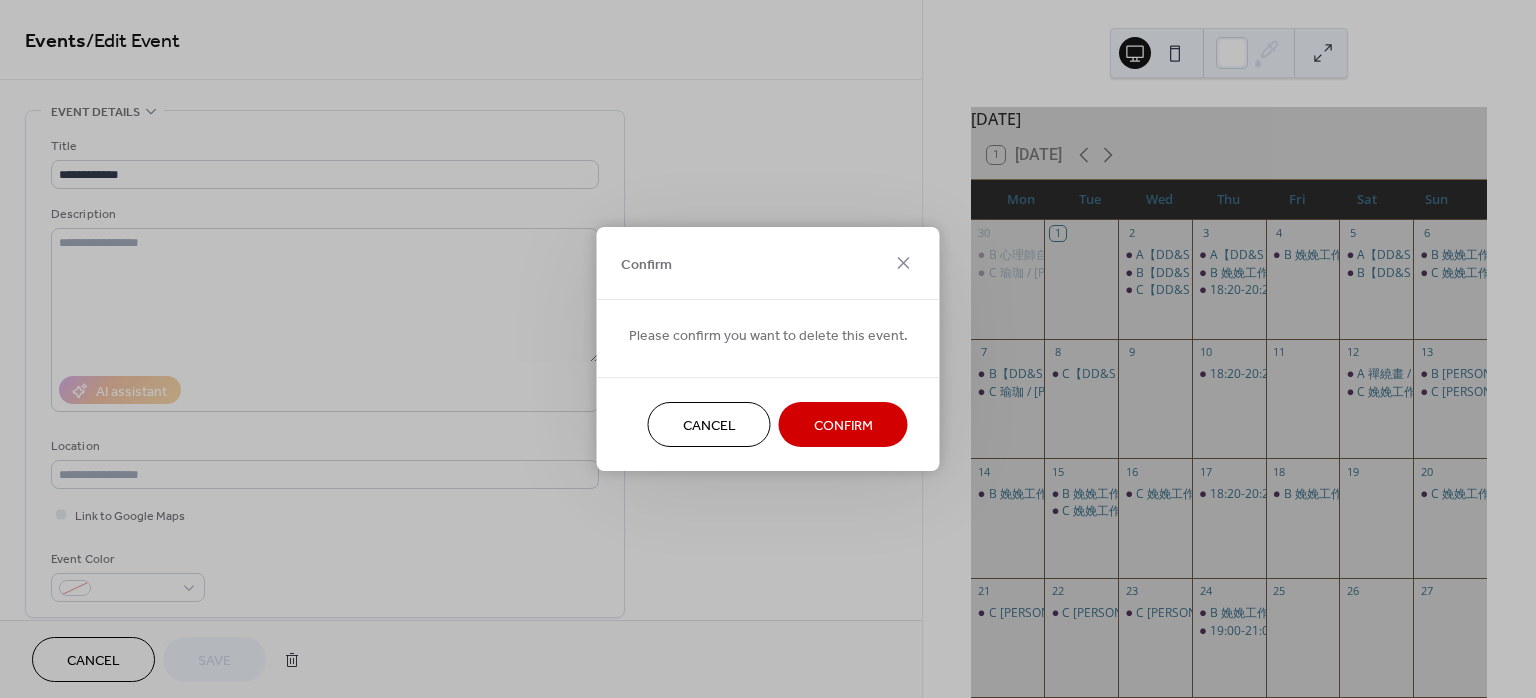 click on "Confirm" at bounding box center [843, 424] 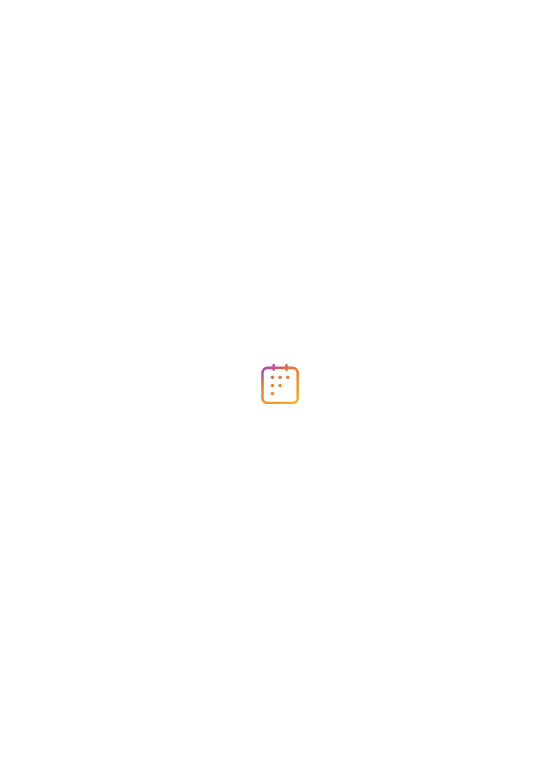 scroll, scrollTop: 0, scrollLeft: 0, axis: both 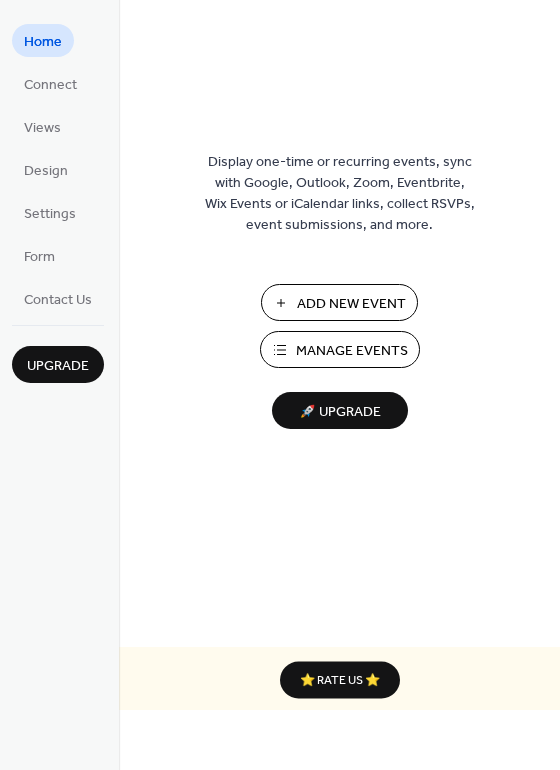 click on "Manage Events" at bounding box center (352, 351) 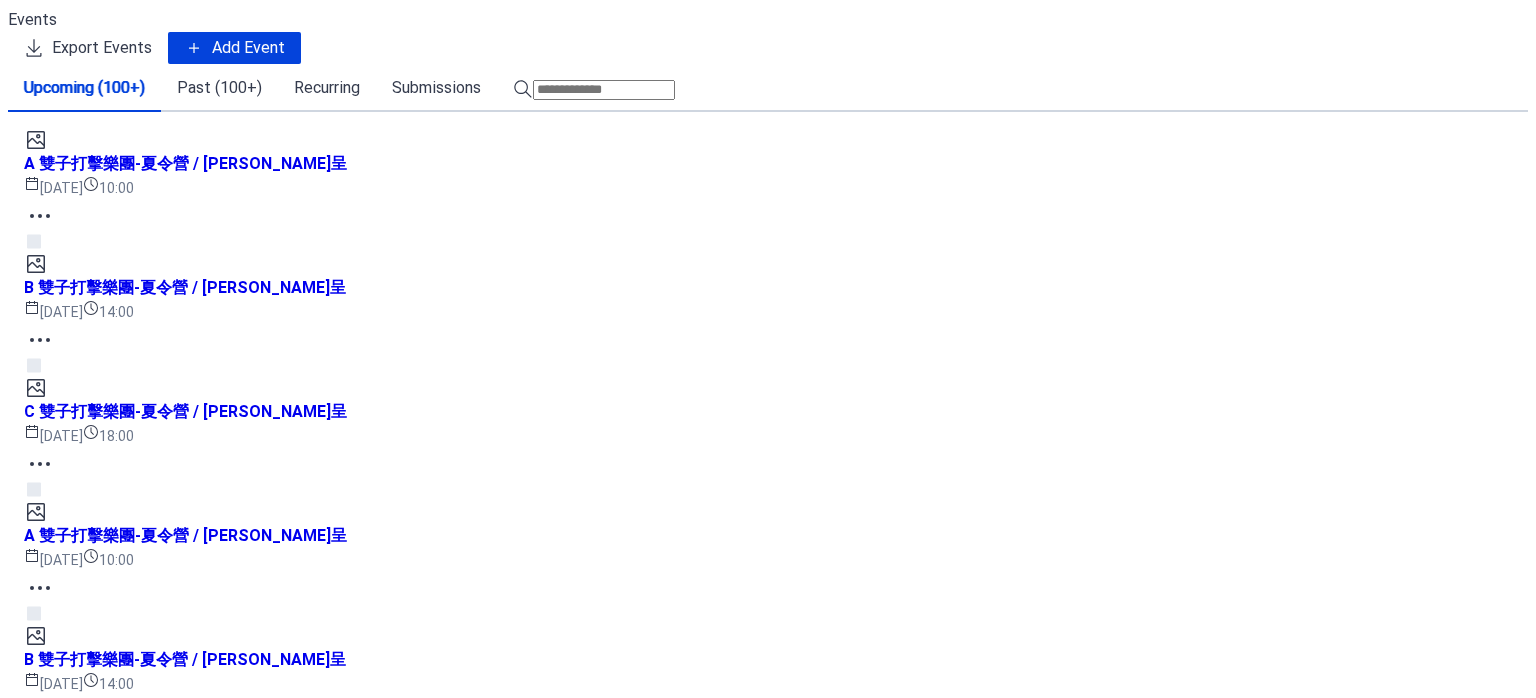 scroll, scrollTop: 0, scrollLeft: 0, axis: both 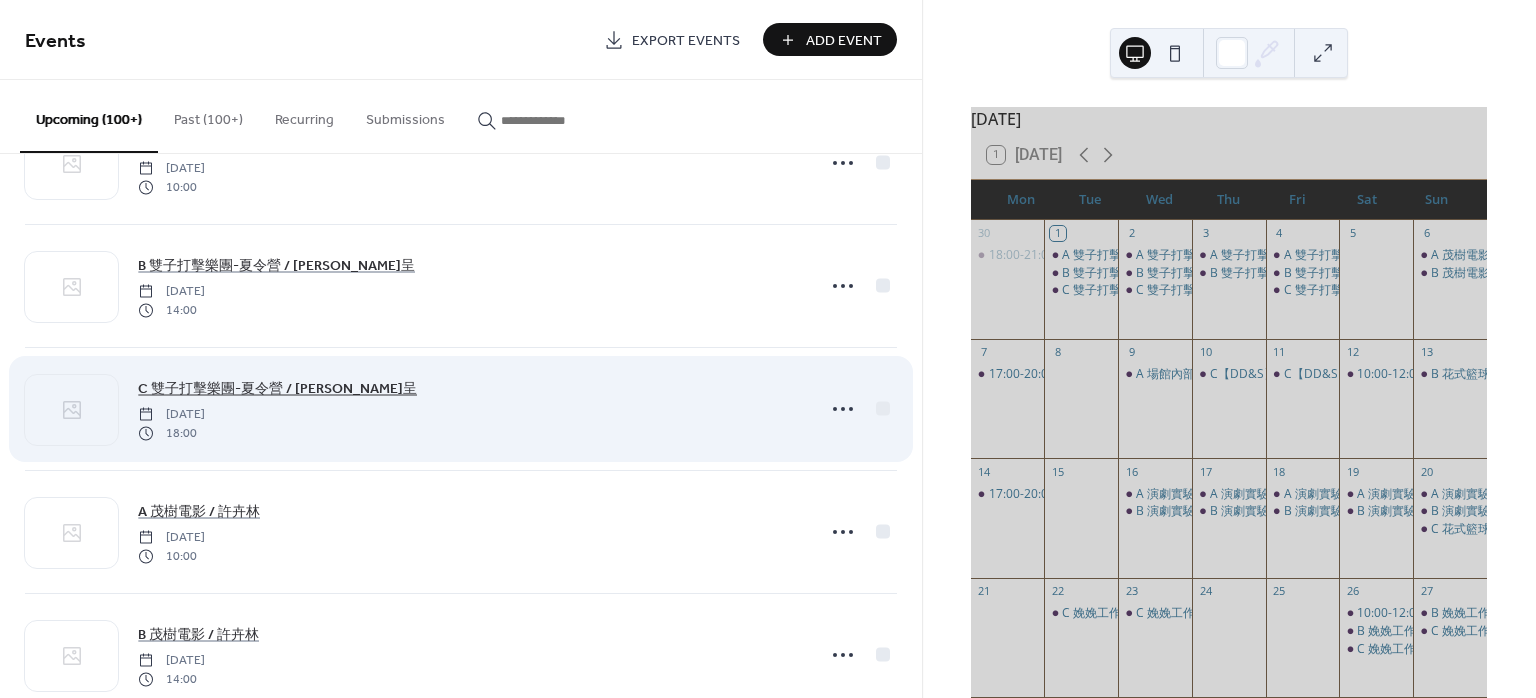 click on "C 雙子打擊樂團-夏令營 / 盧泓呈" at bounding box center [277, 389] 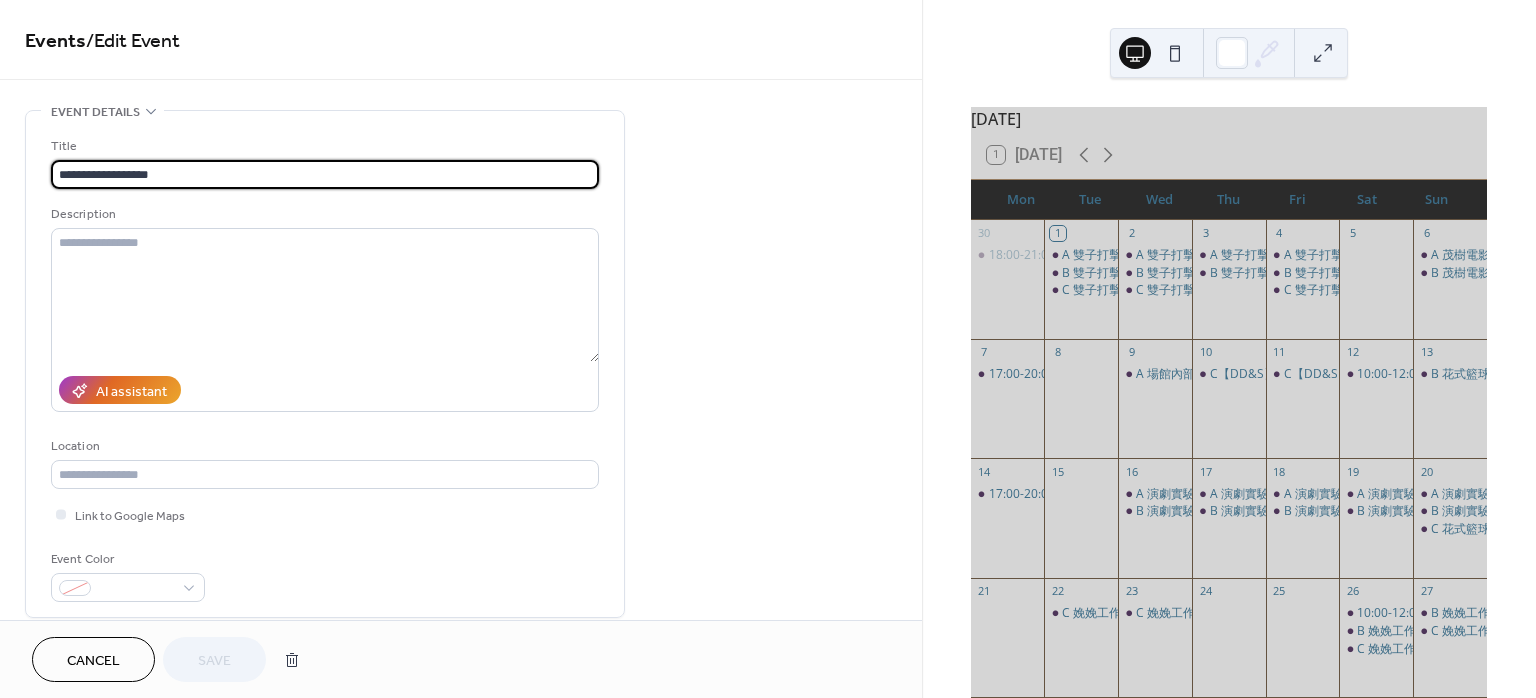 drag, startPoint x: 65, startPoint y: 172, endPoint x: 32, endPoint y: 172, distance: 33 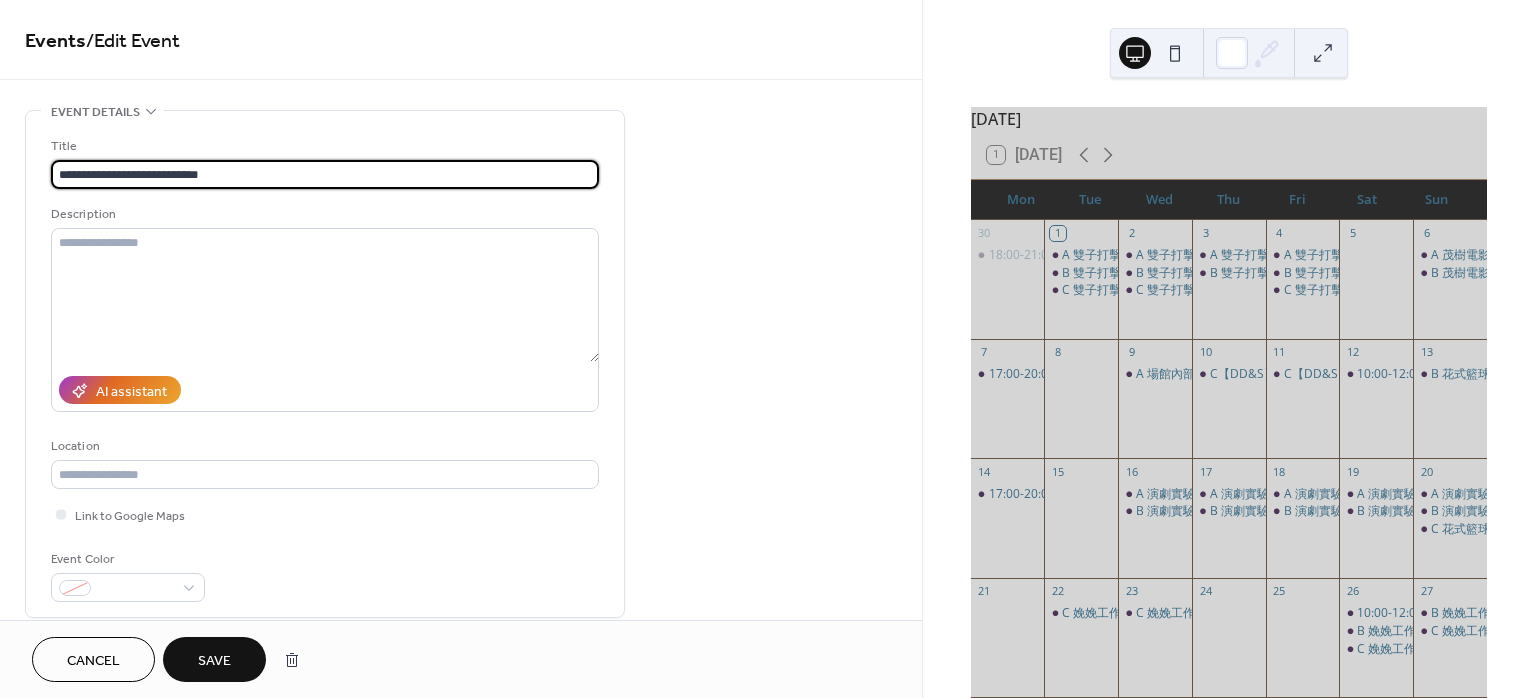 type on "**********" 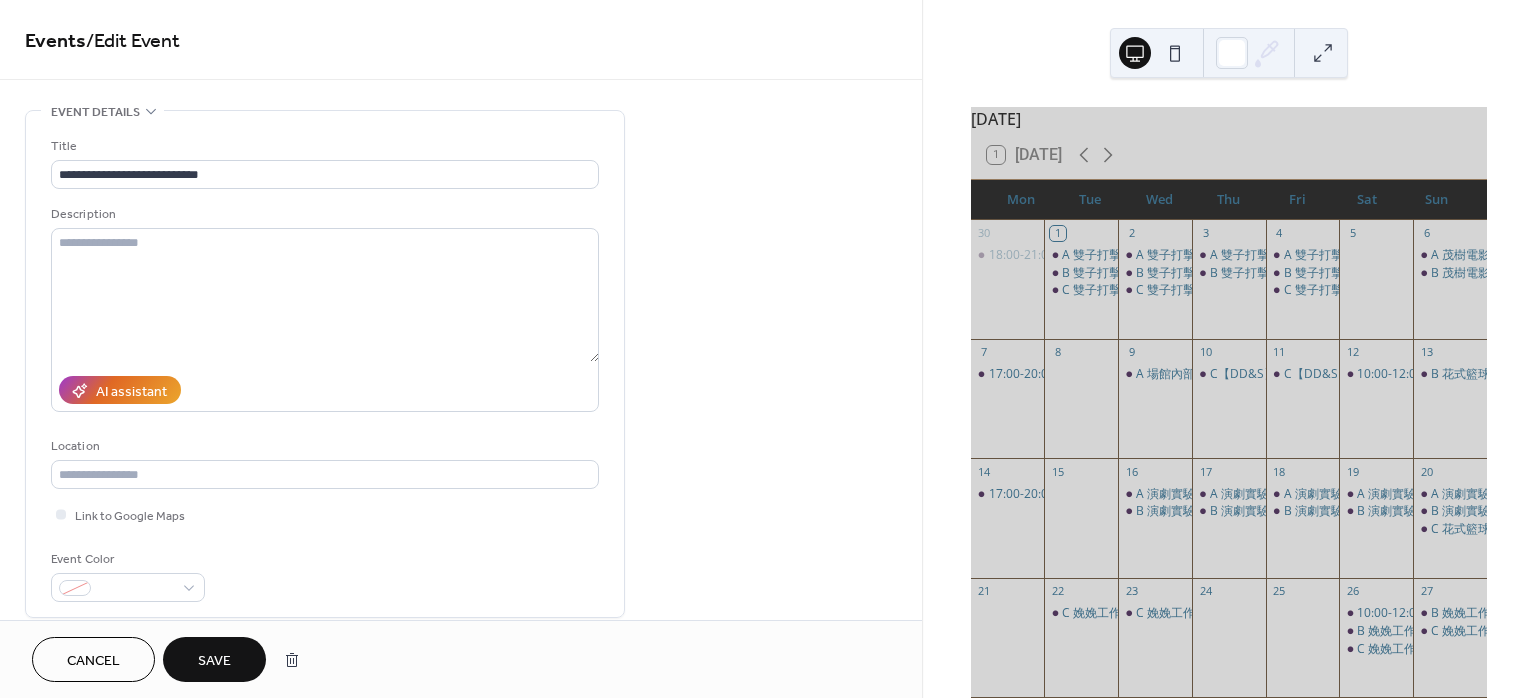click on "**********" at bounding box center (325, 364) 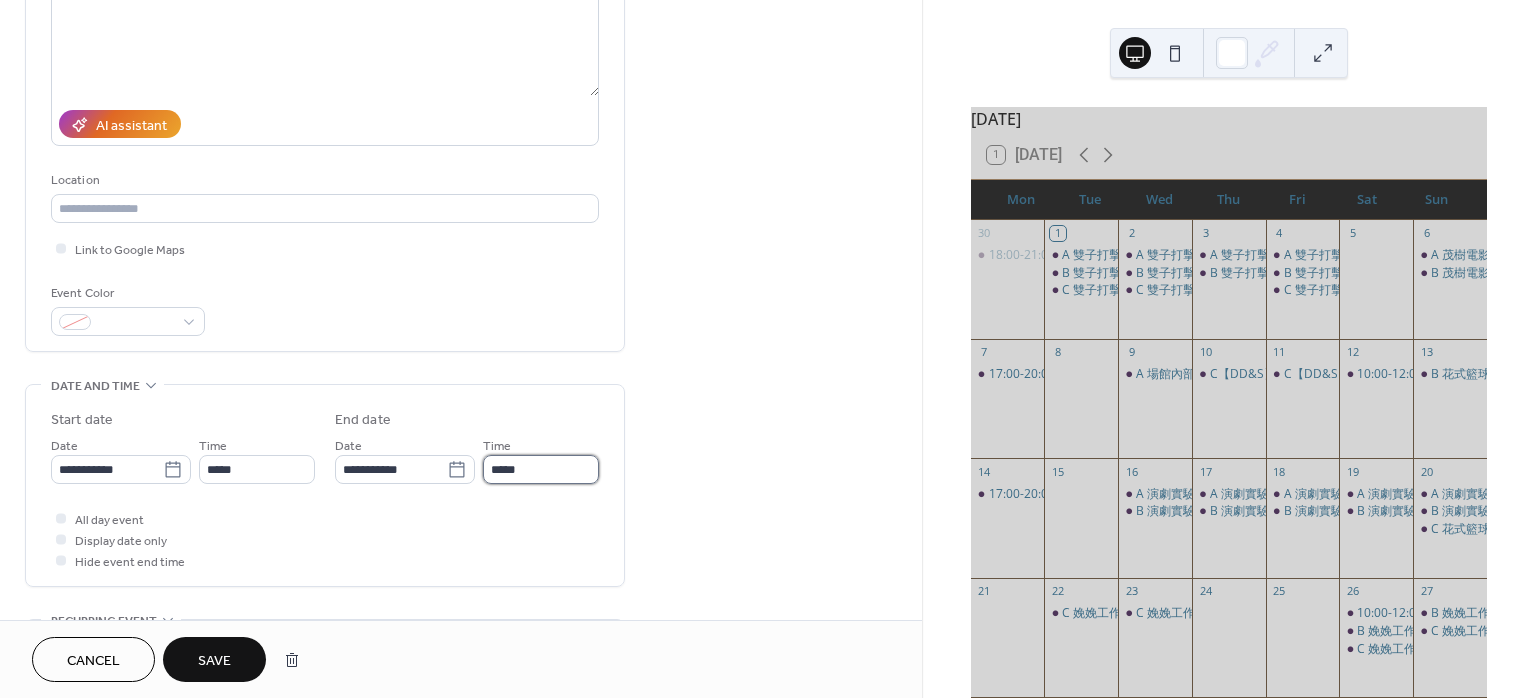 click on "*****" at bounding box center [541, 469] 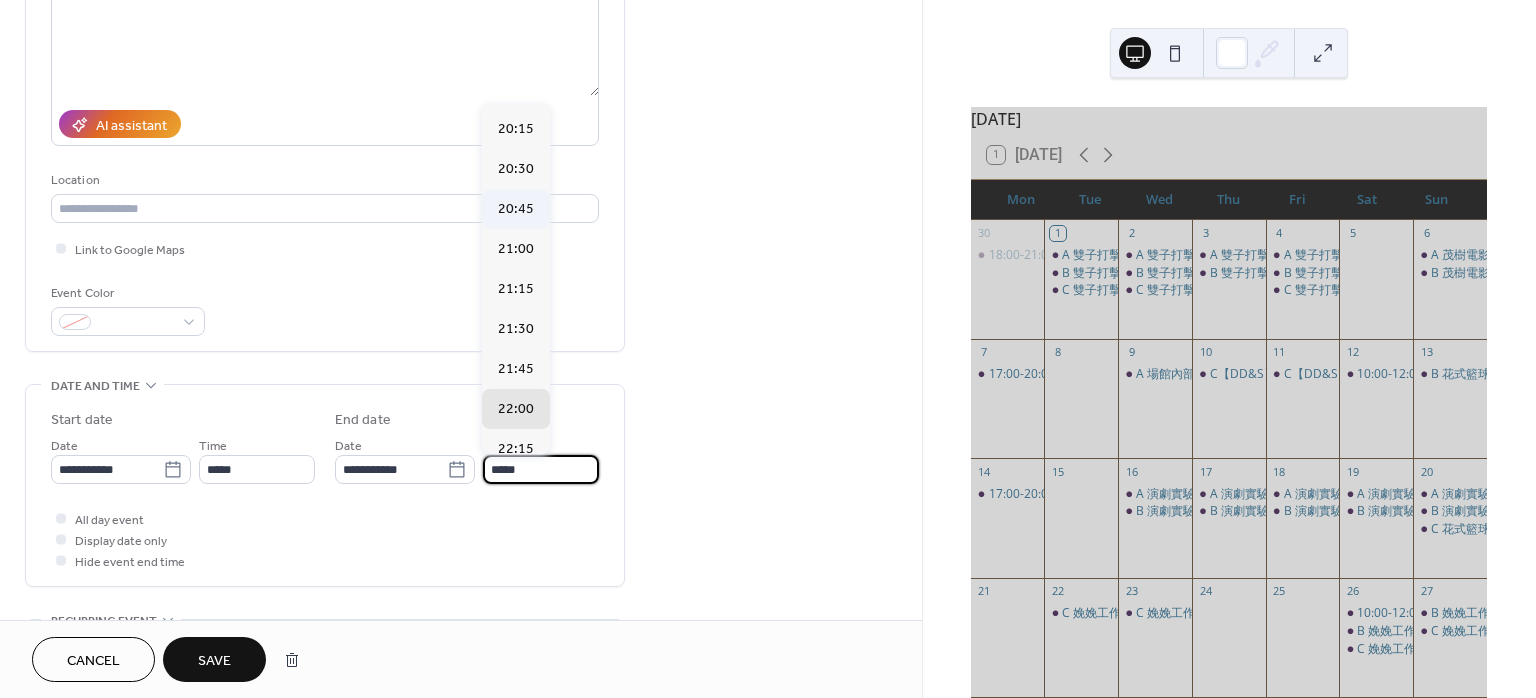 scroll, scrollTop: 182, scrollLeft: 0, axis: vertical 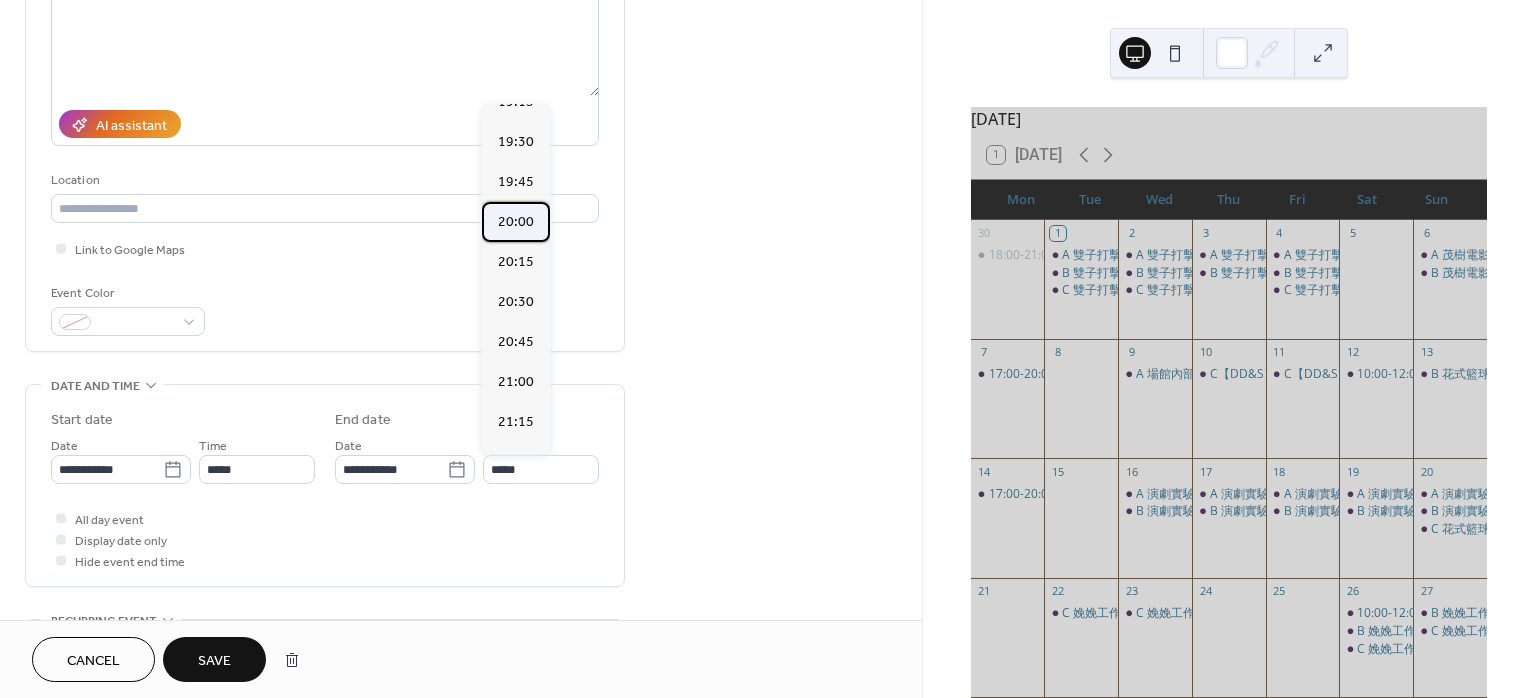 click on "20:00" at bounding box center (516, 222) 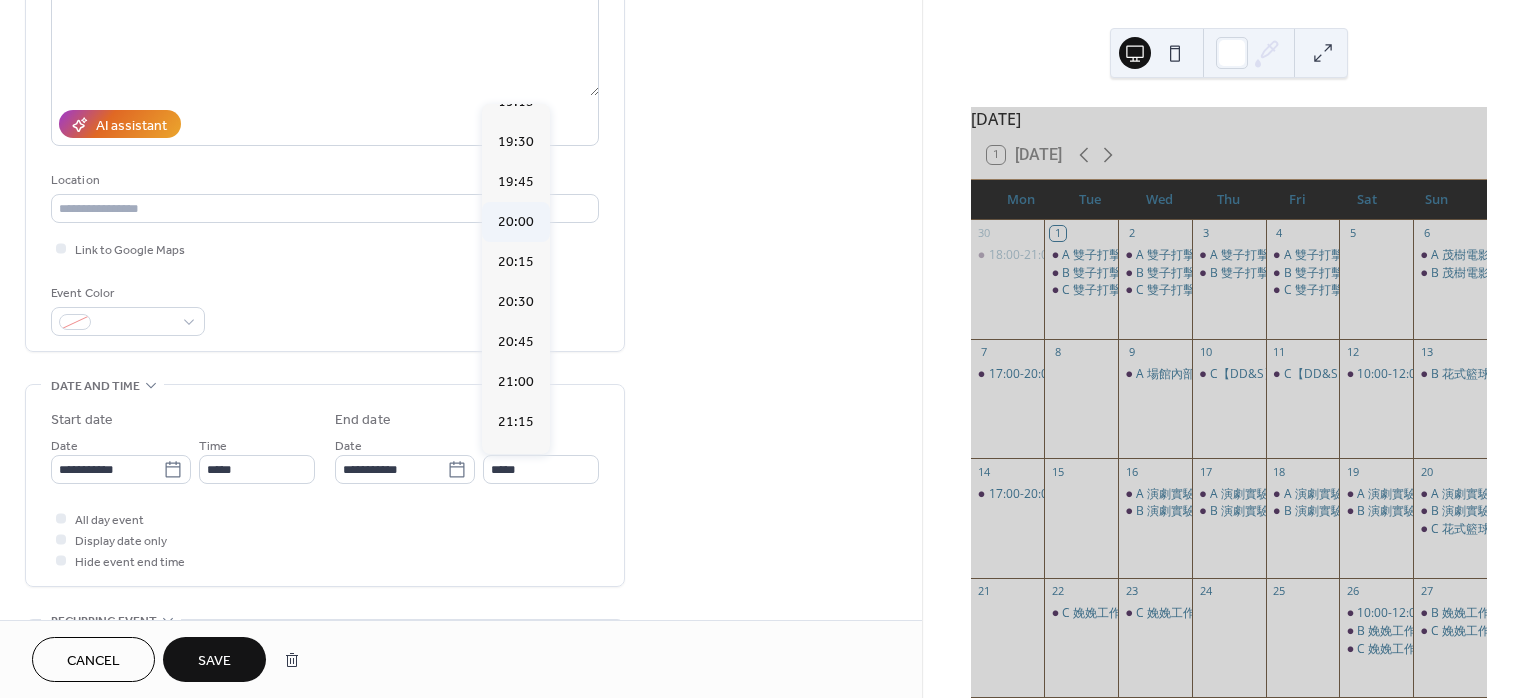 type on "*****" 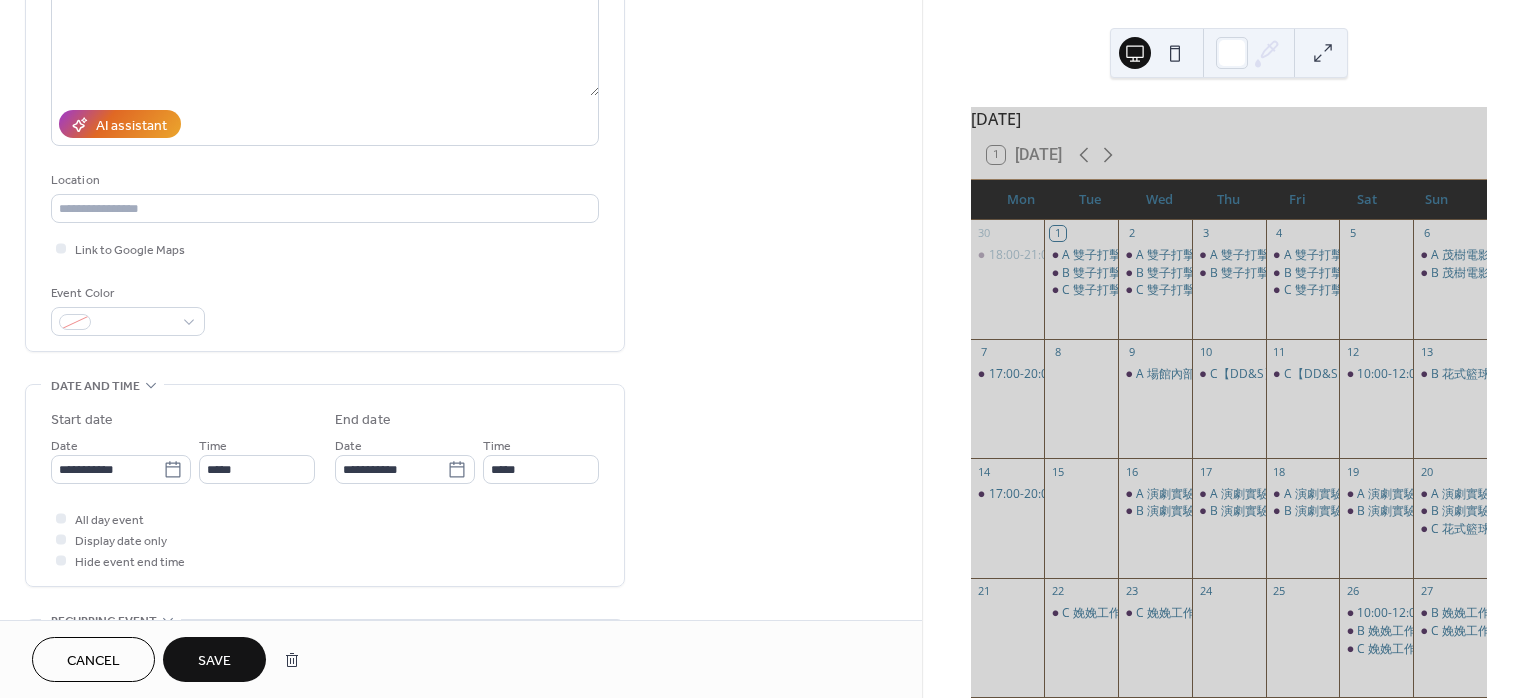 click on "Save" at bounding box center [214, 659] 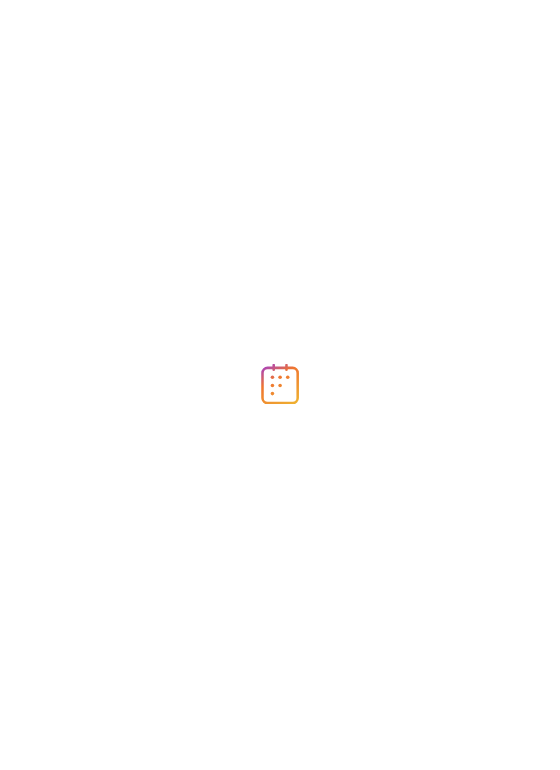 scroll, scrollTop: 0, scrollLeft: 0, axis: both 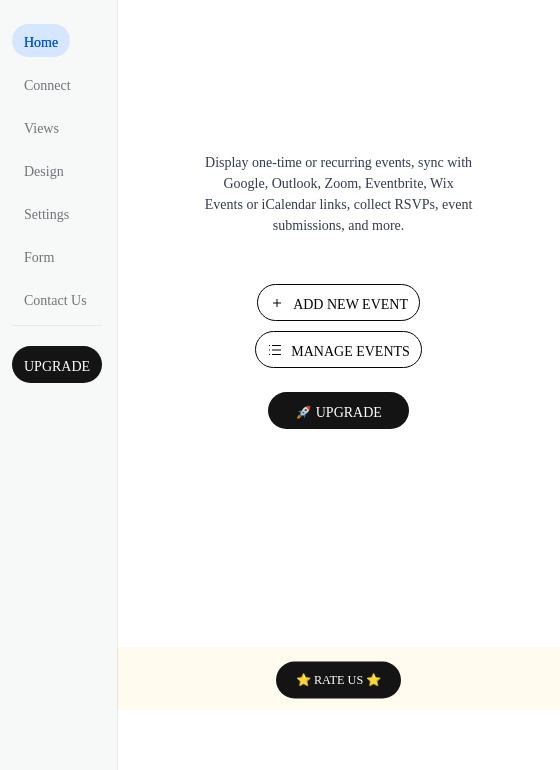 click on "Manage Events" at bounding box center (350, 351) 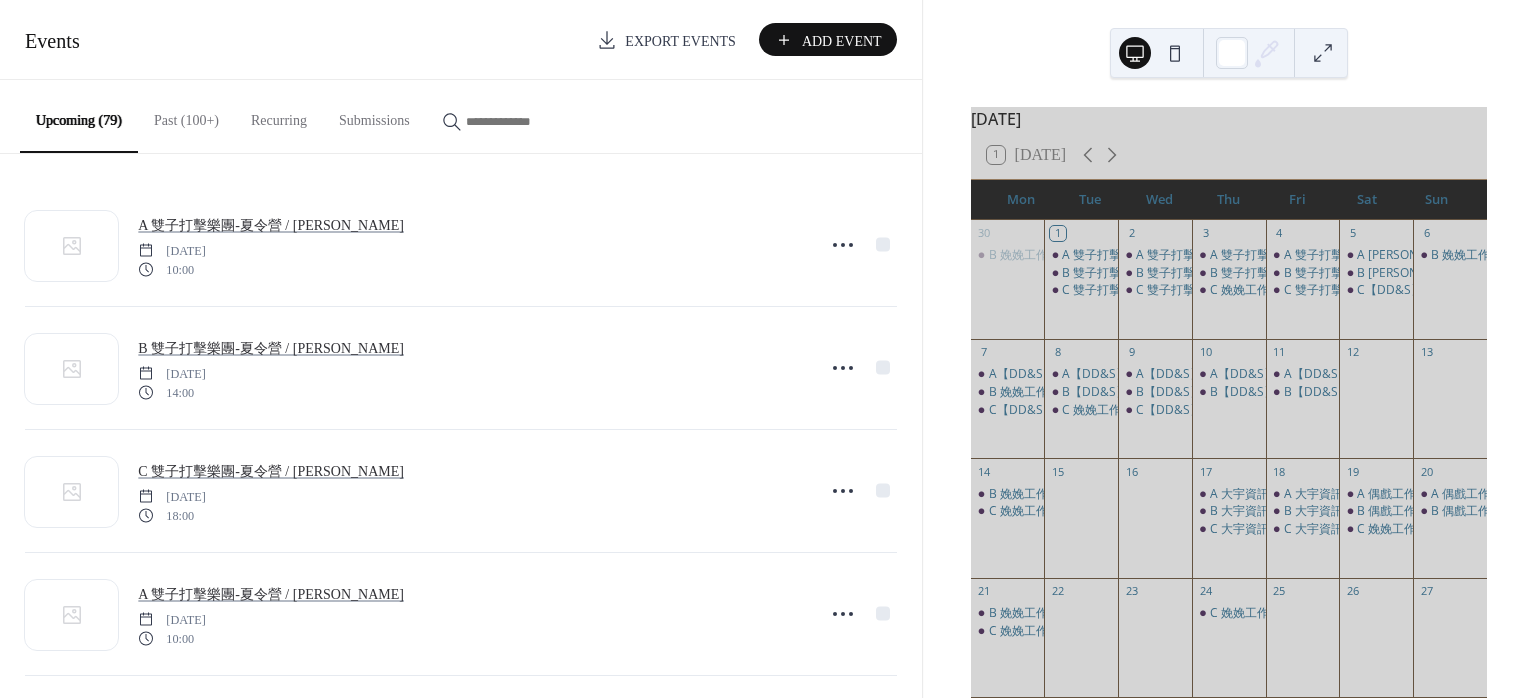 scroll, scrollTop: 0, scrollLeft: 0, axis: both 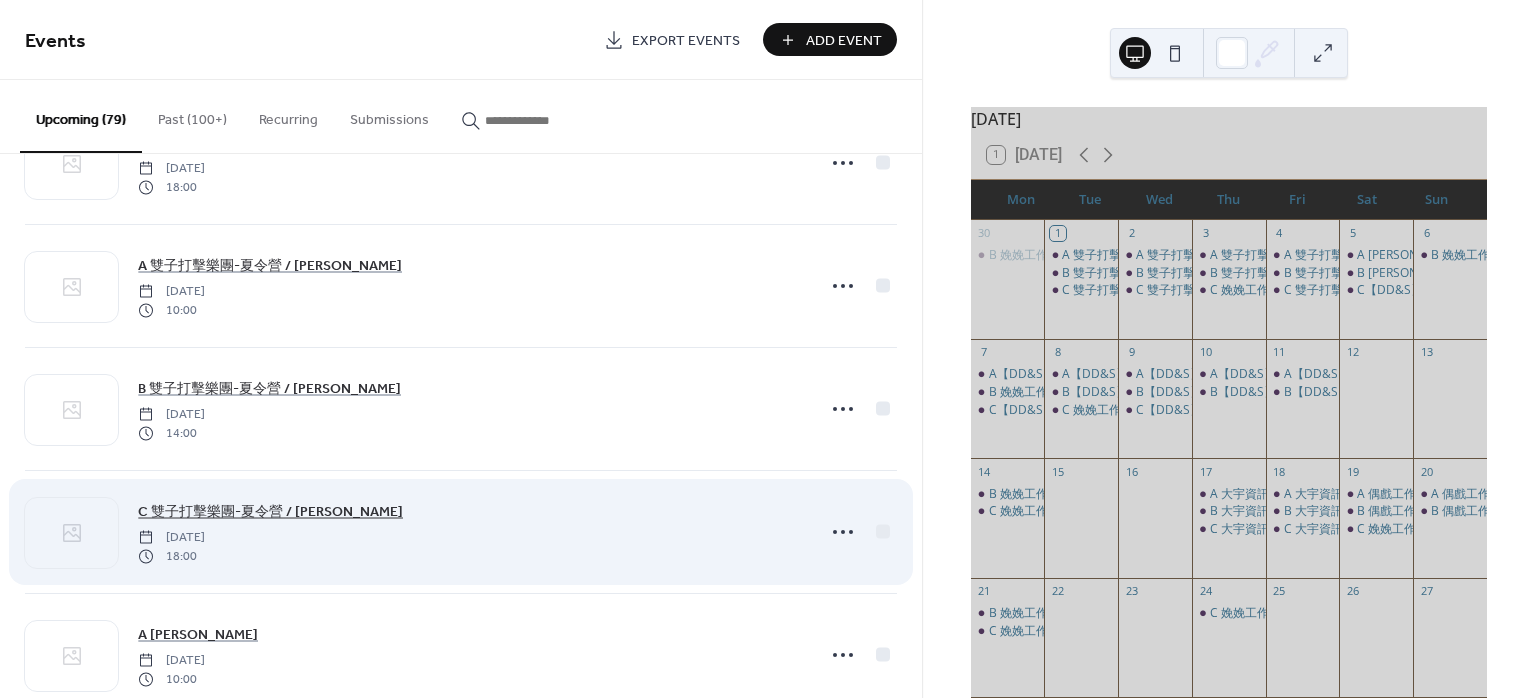 click on "C 雙子打擊樂團-夏令營 / 盧泓呈" at bounding box center [270, 512] 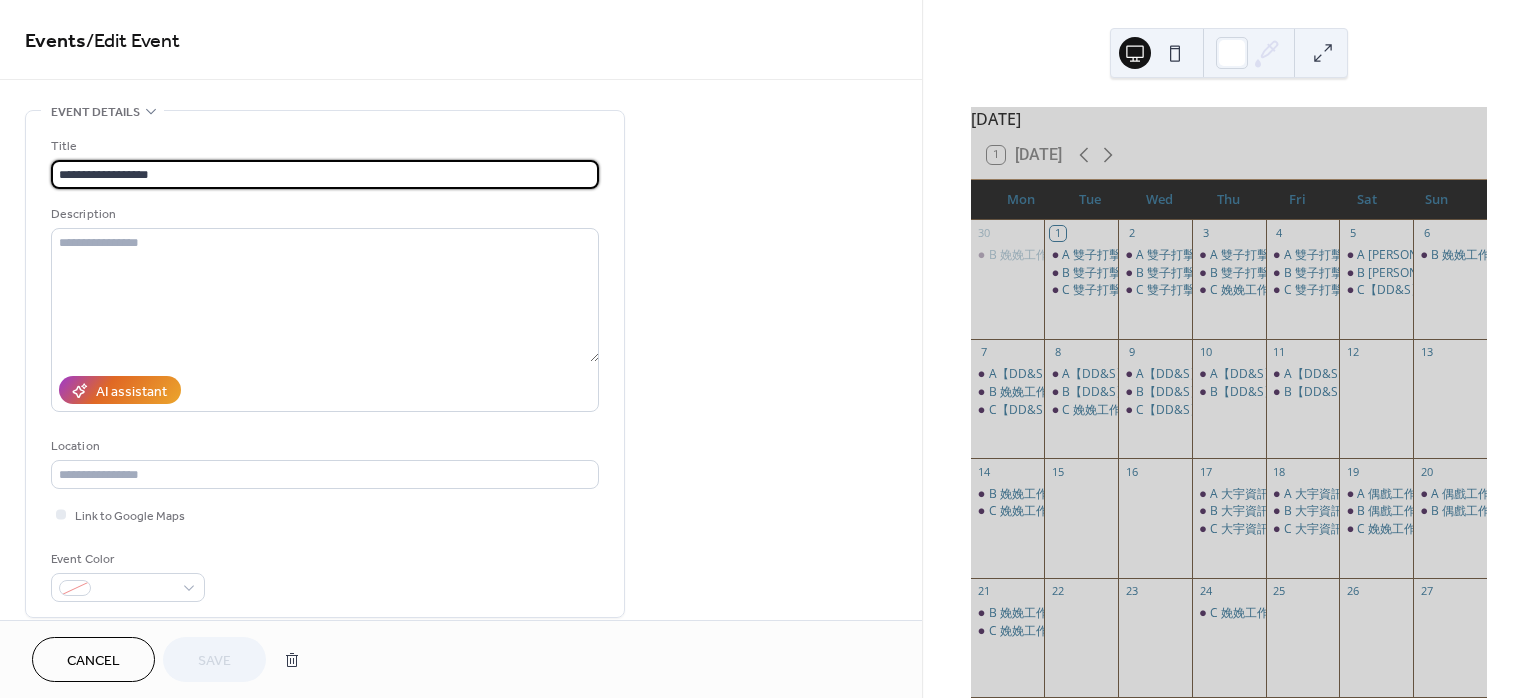 drag, startPoint x: 66, startPoint y: 170, endPoint x: 24, endPoint y: 171, distance: 42.0119 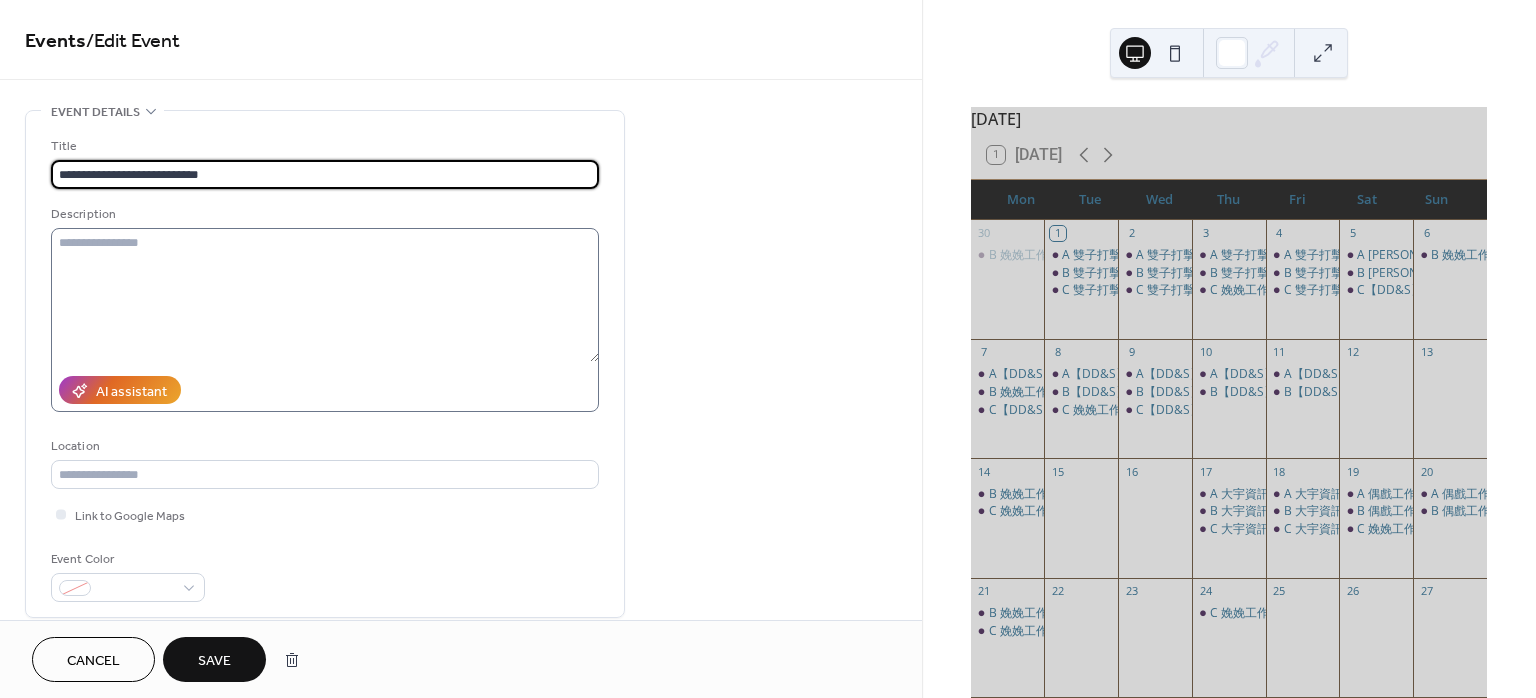 scroll, scrollTop: 266, scrollLeft: 0, axis: vertical 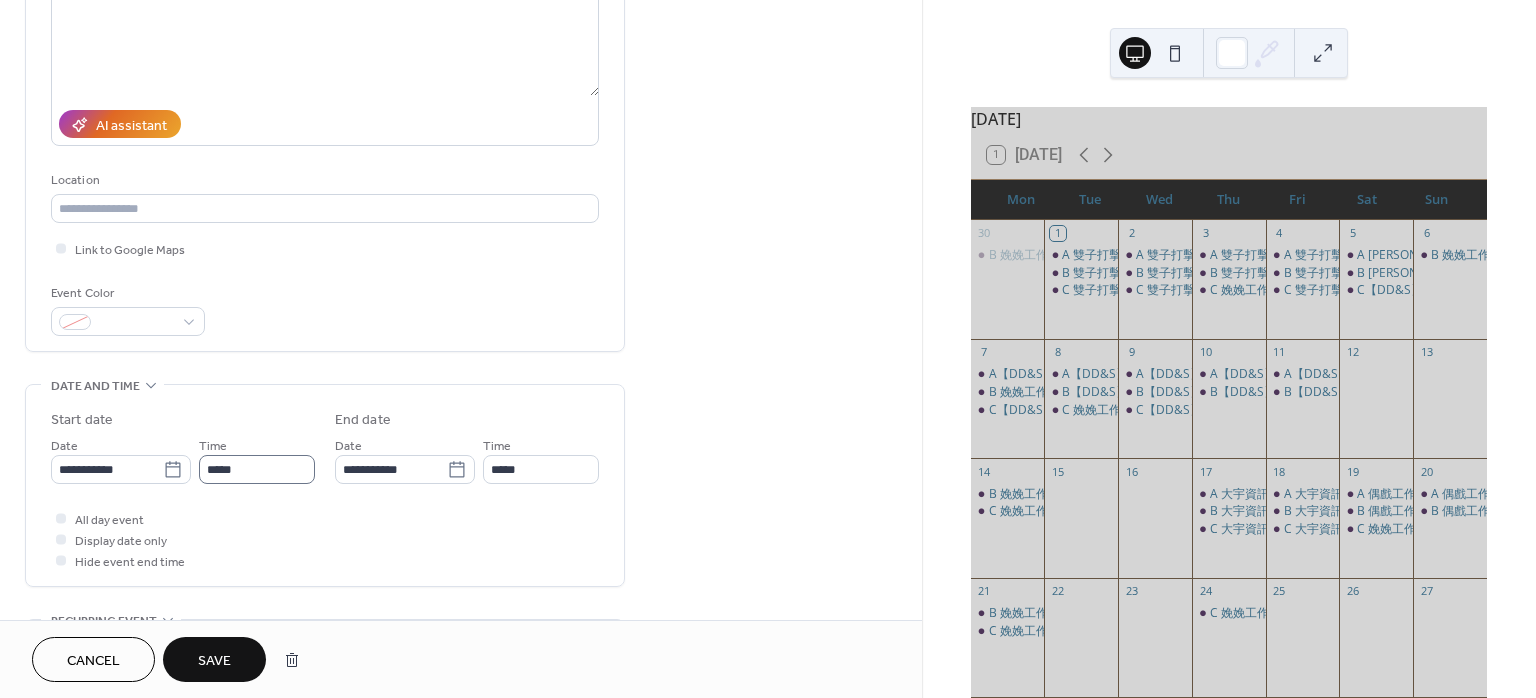 type on "**********" 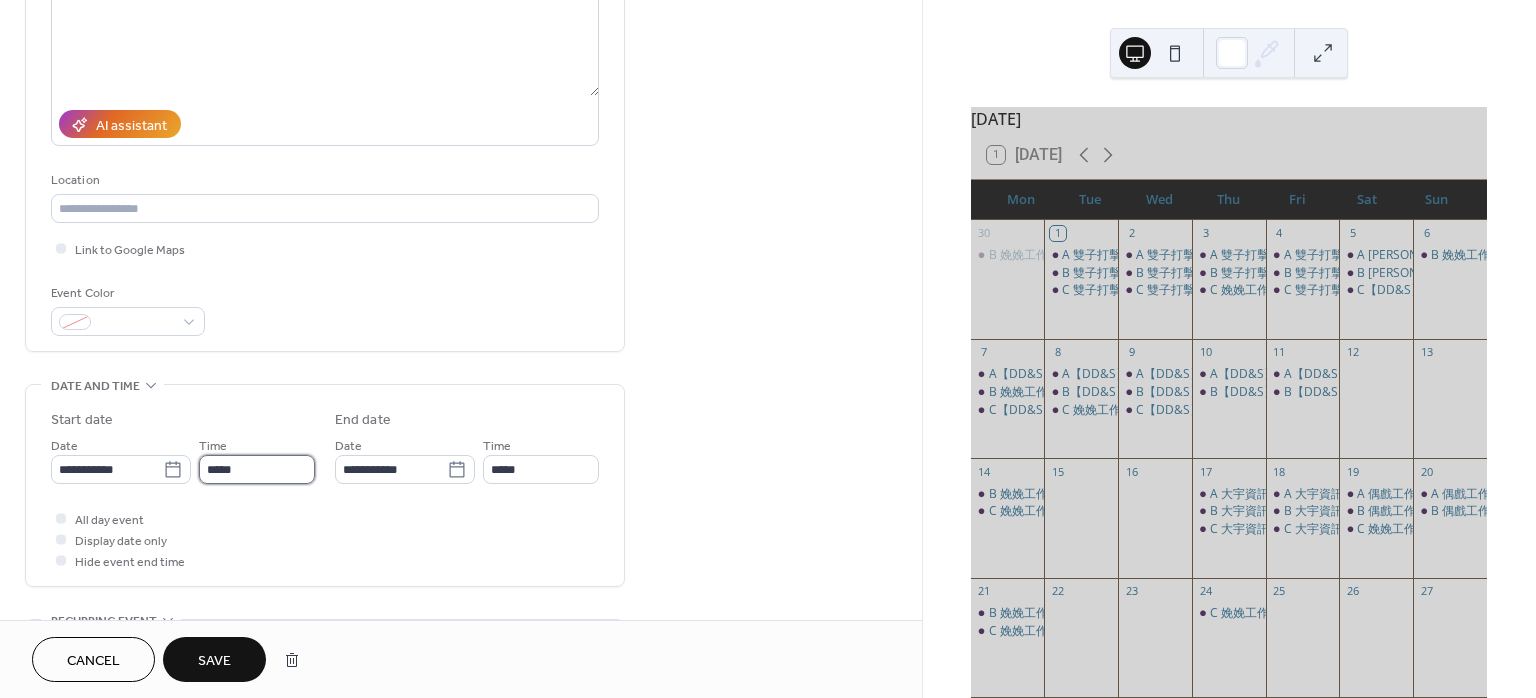 click on "*****" at bounding box center [257, 469] 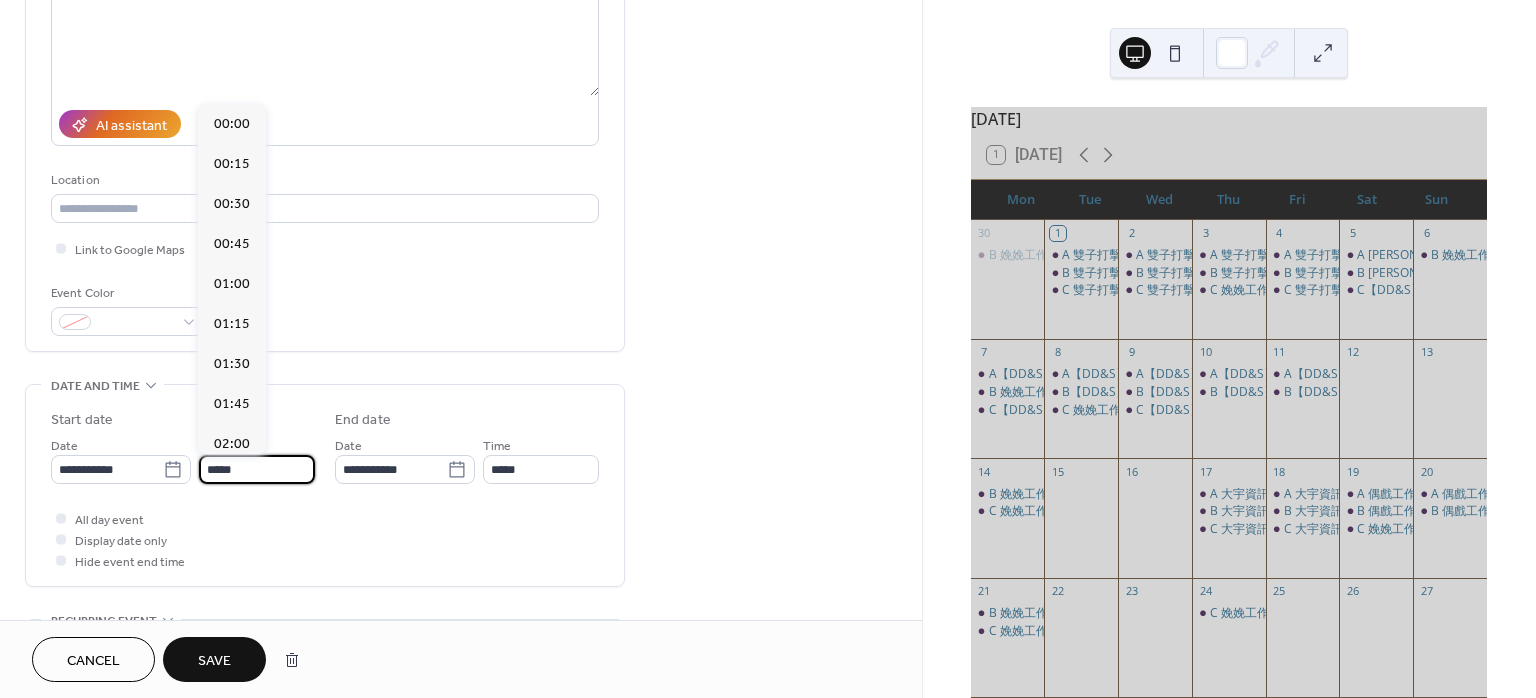 scroll, scrollTop: 2920, scrollLeft: 0, axis: vertical 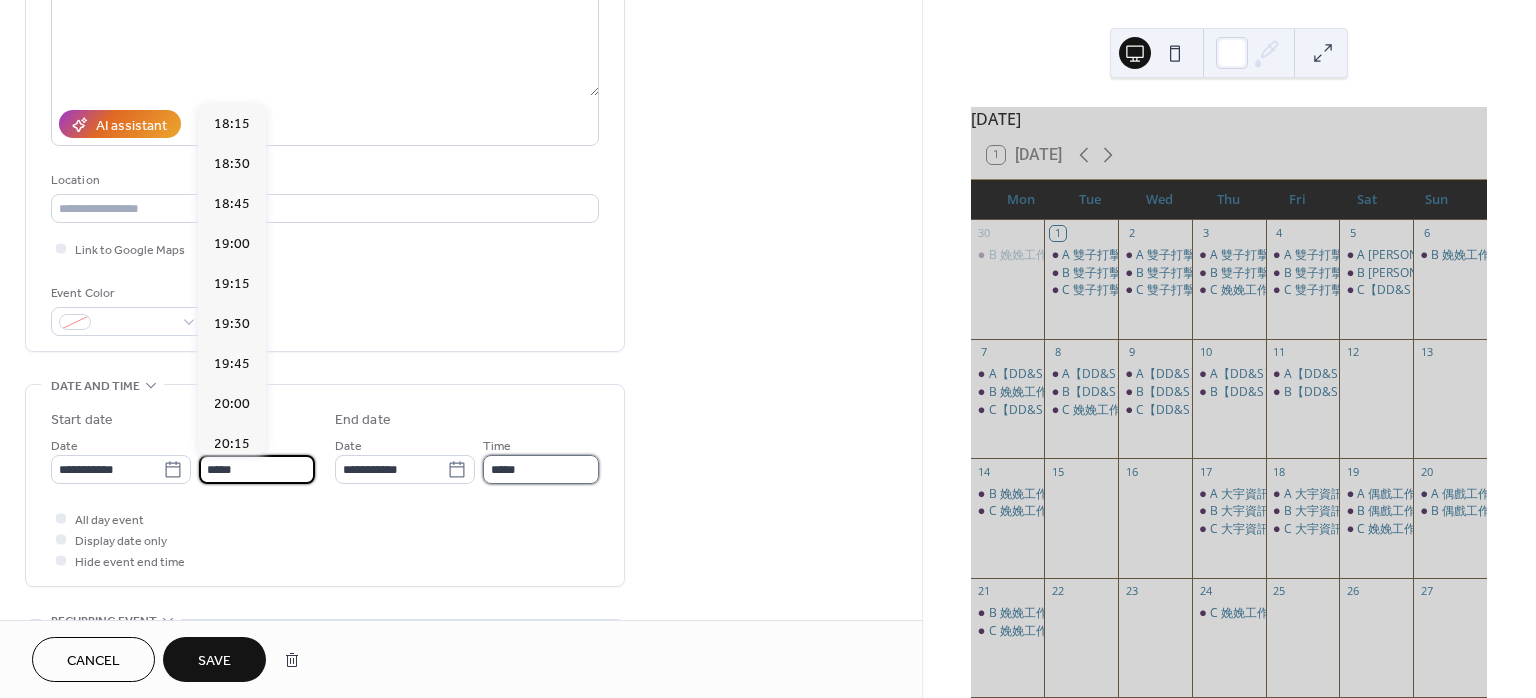 click on "*****" at bounding box center [541, 469] 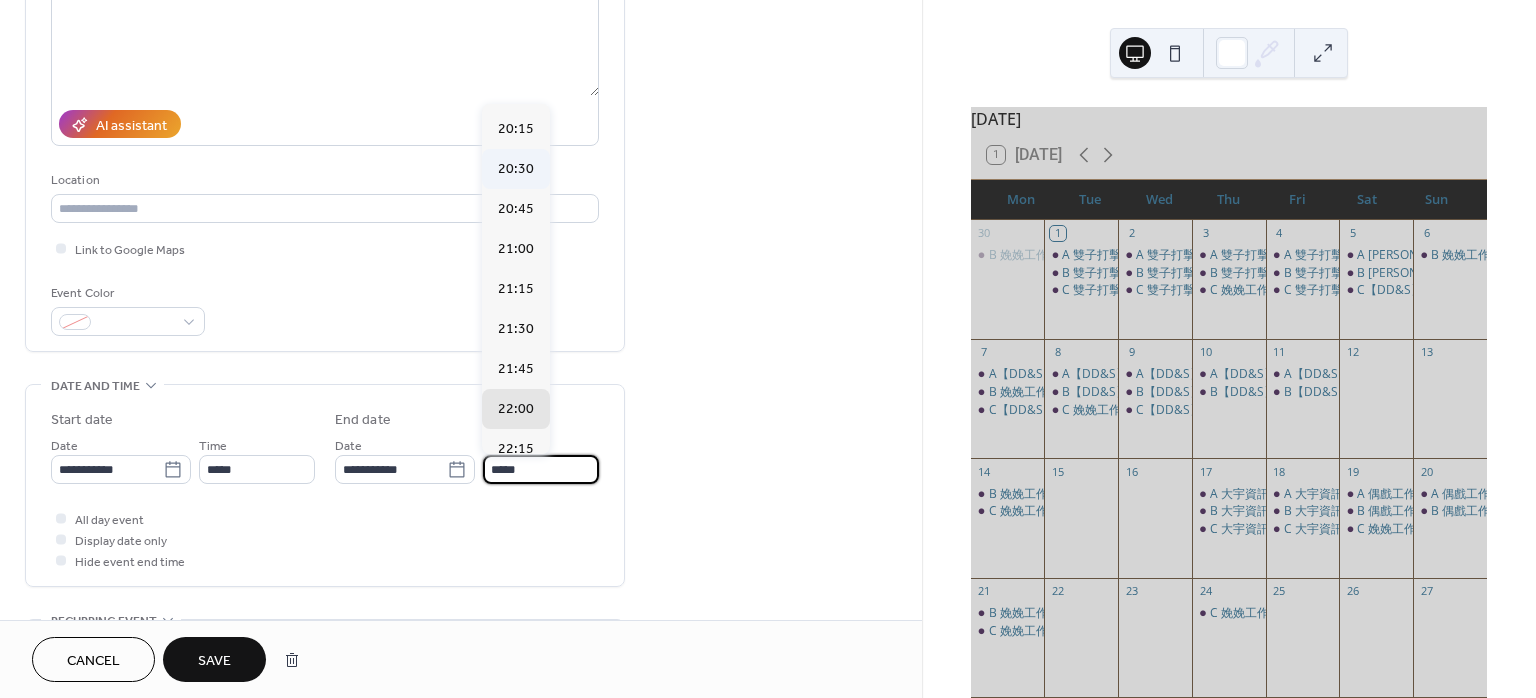 scroll, scrollTop: 182, scrollLeft: 0, axis: vertical 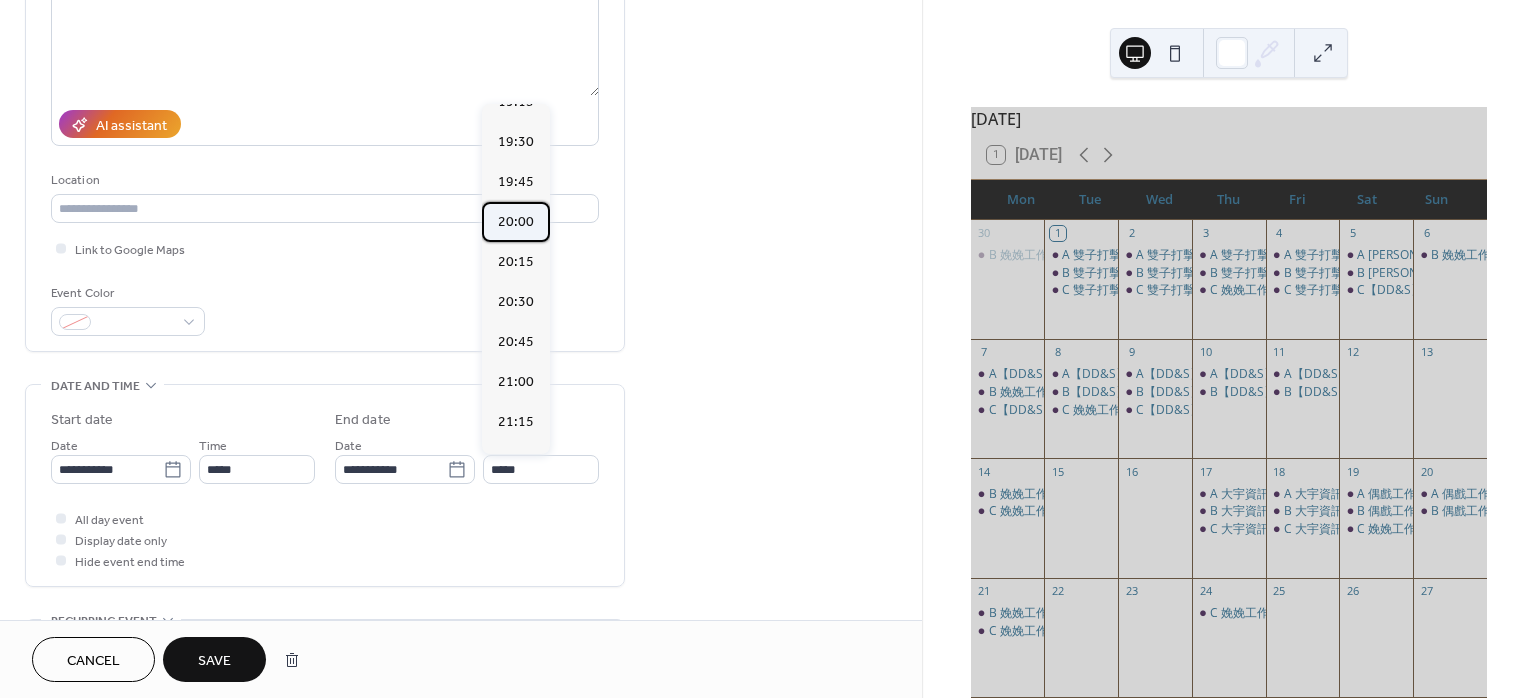 click on "20:00" at bounding box center (516, 222) 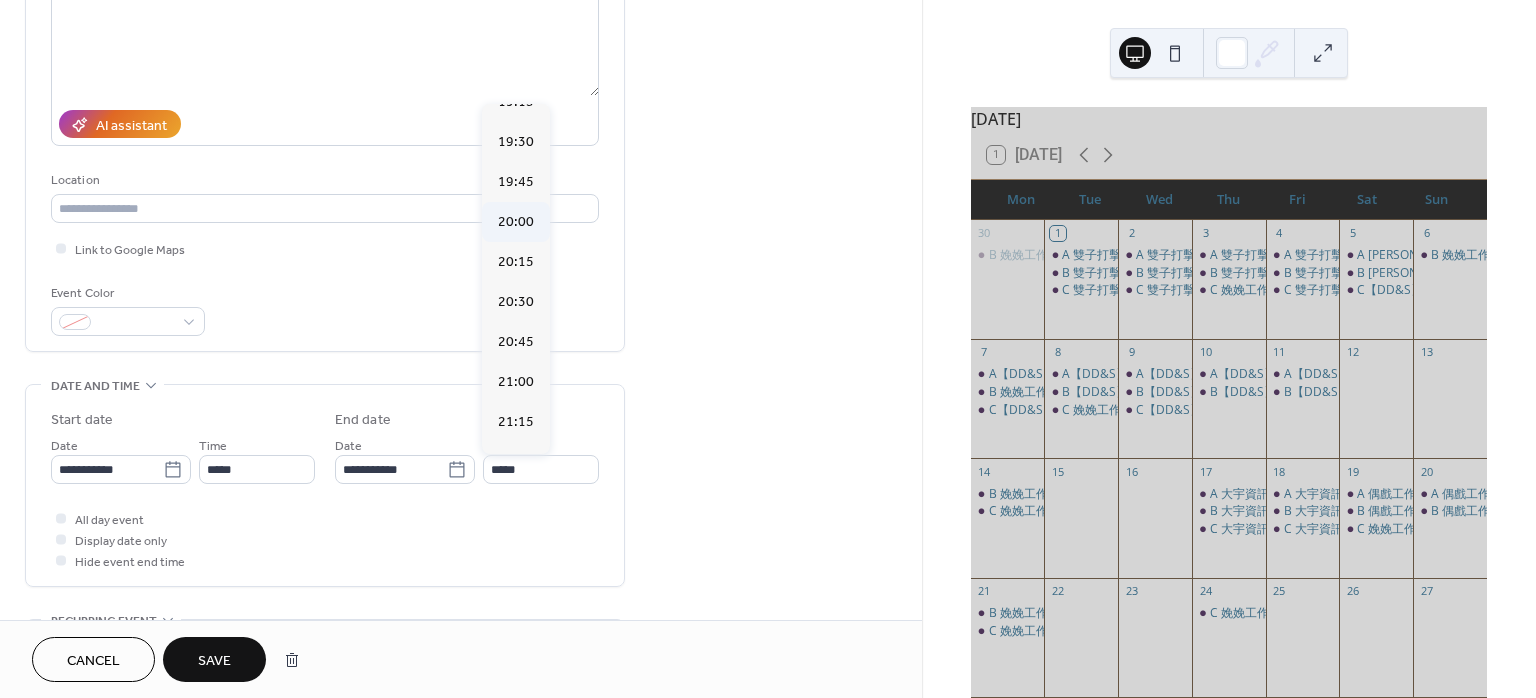 type on "*****" 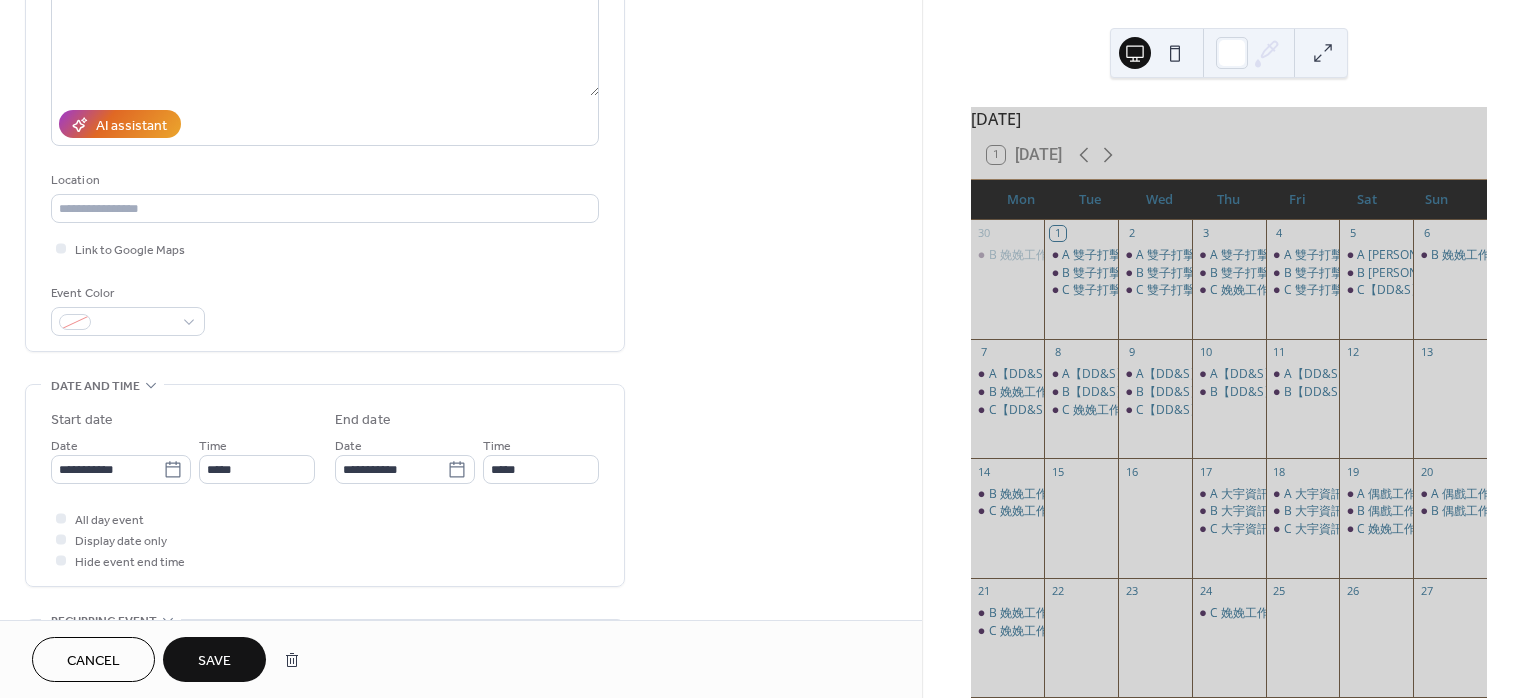 click on "Save" at bounding box center [214, 661] 